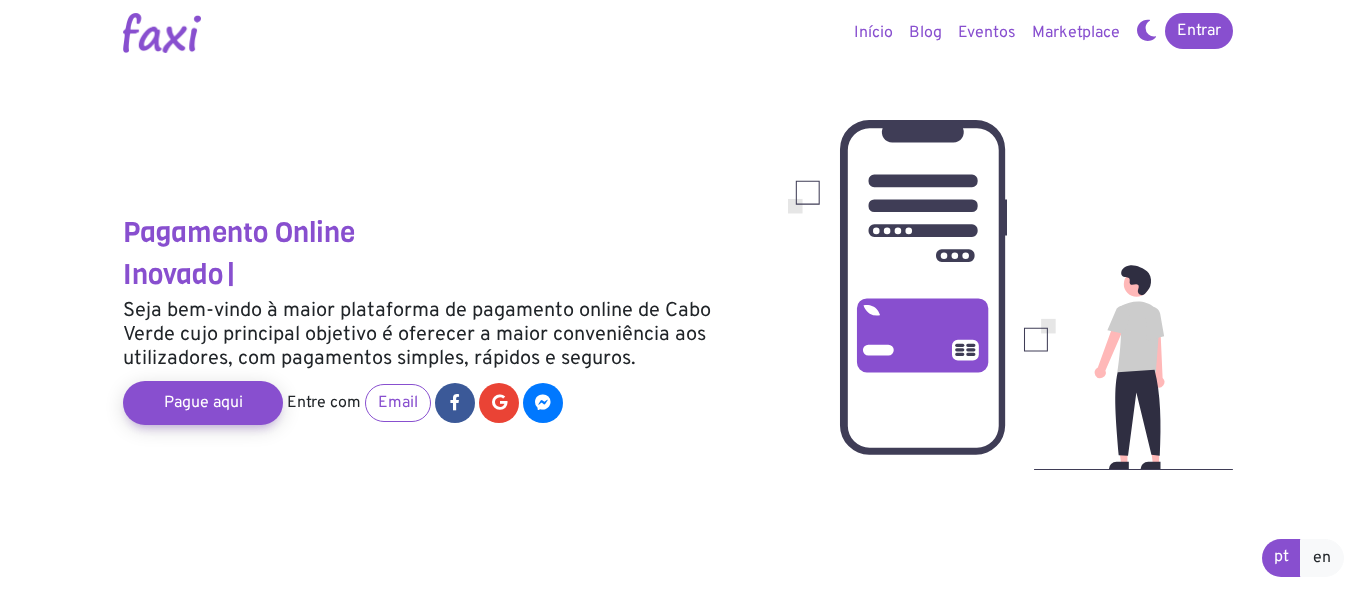scroll, scrollTop: 0, scrollLeft: 0, axis: both 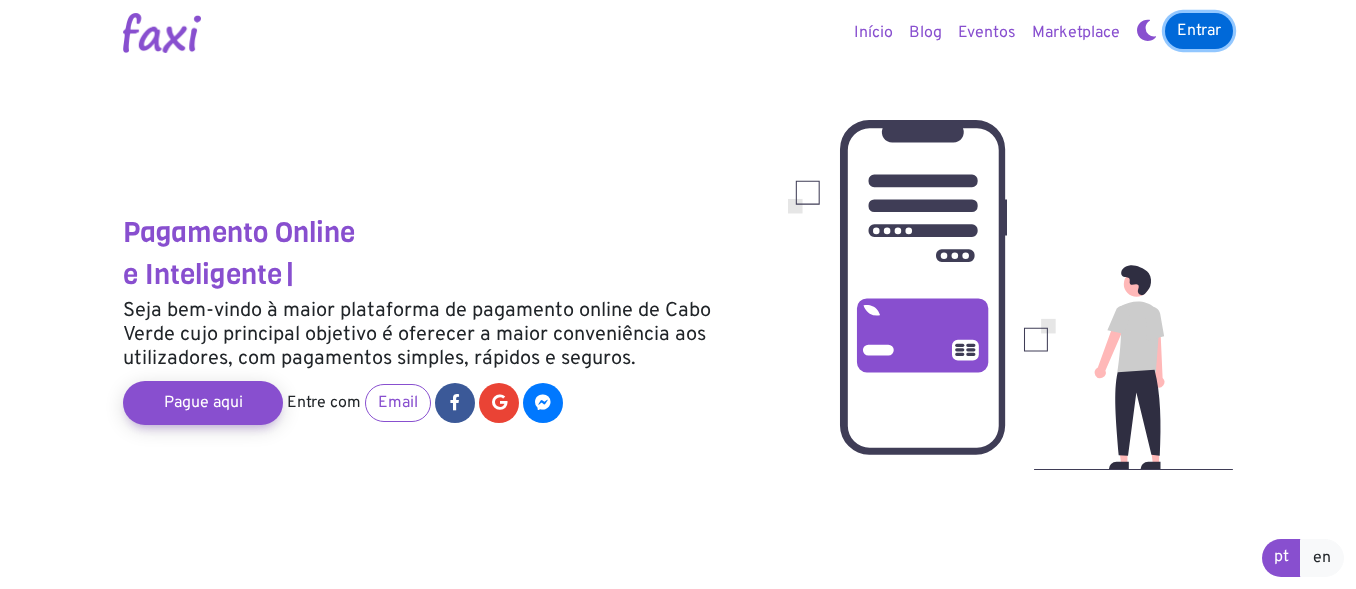click on "Entrar" at bounding box center [1199, 31] 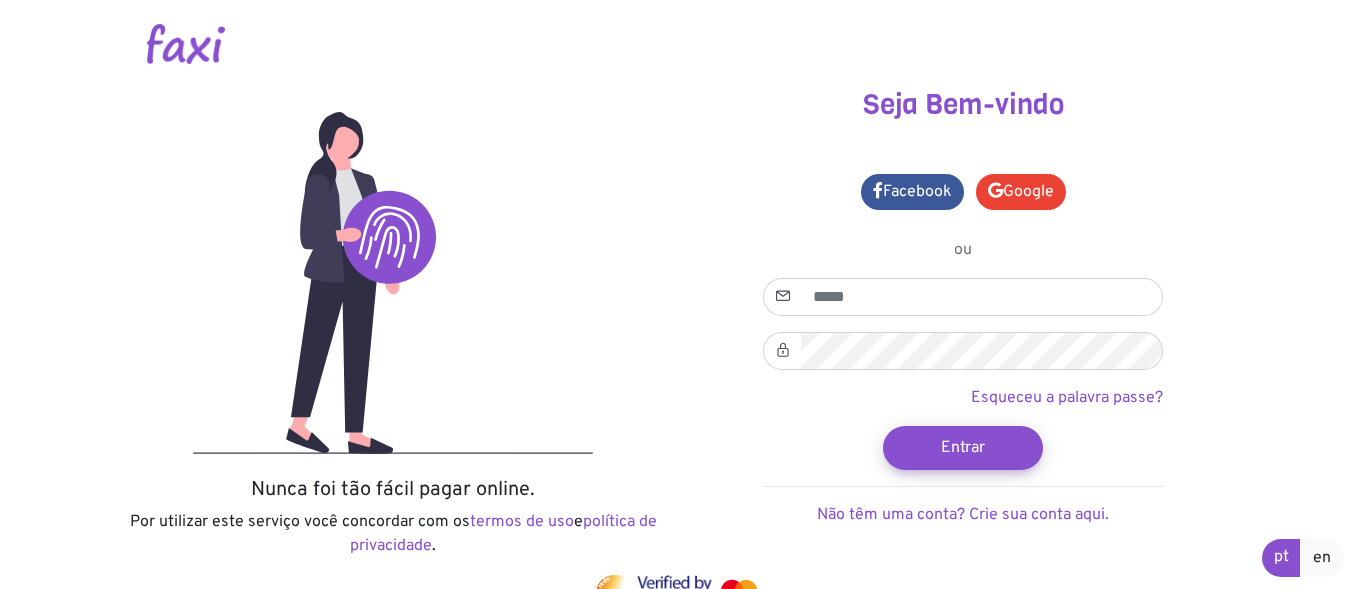 scroll, scrollTop: 0, scrollLeft: 0, axis: both 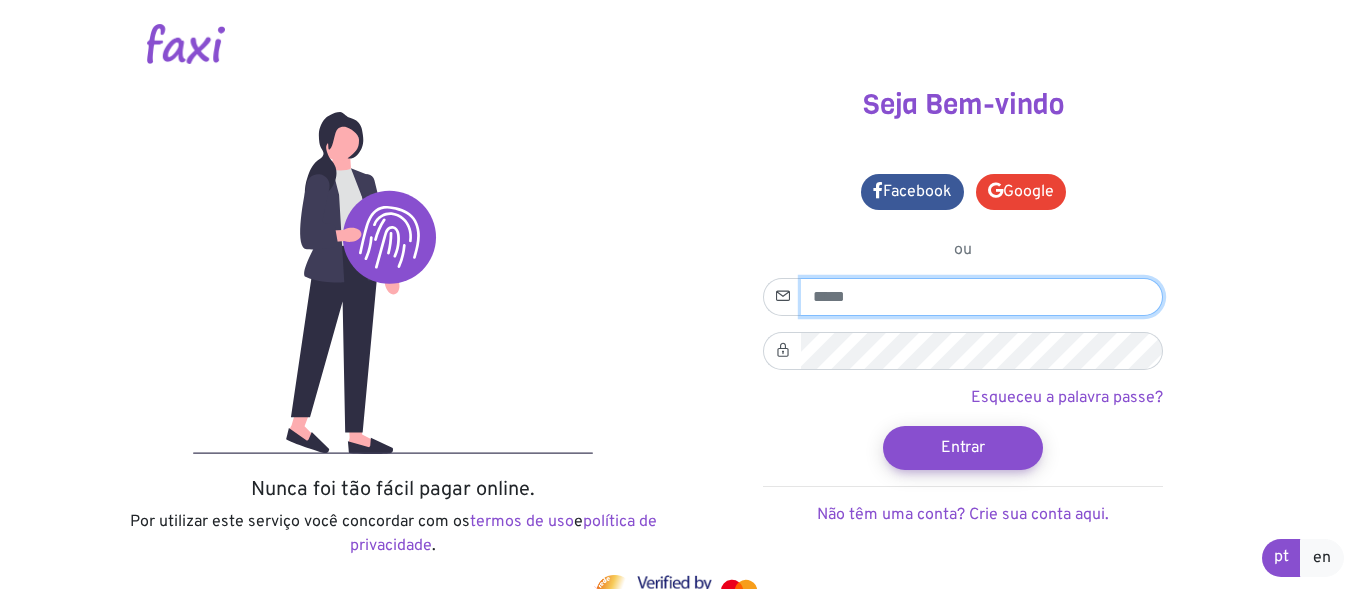 drag, startPoint x: 831, startPoint y: 282, endPoint x: 844, endPoint y: 295, distance: 18.384777 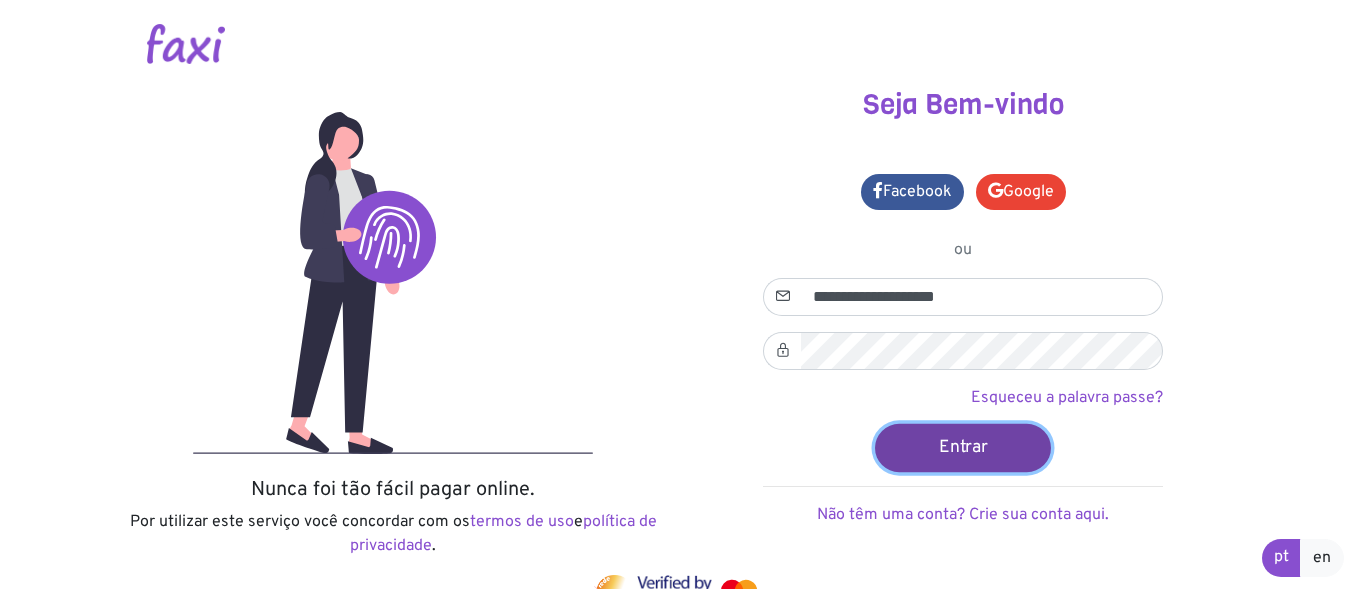 click on "Entrar" at bounding box center [963, 447] 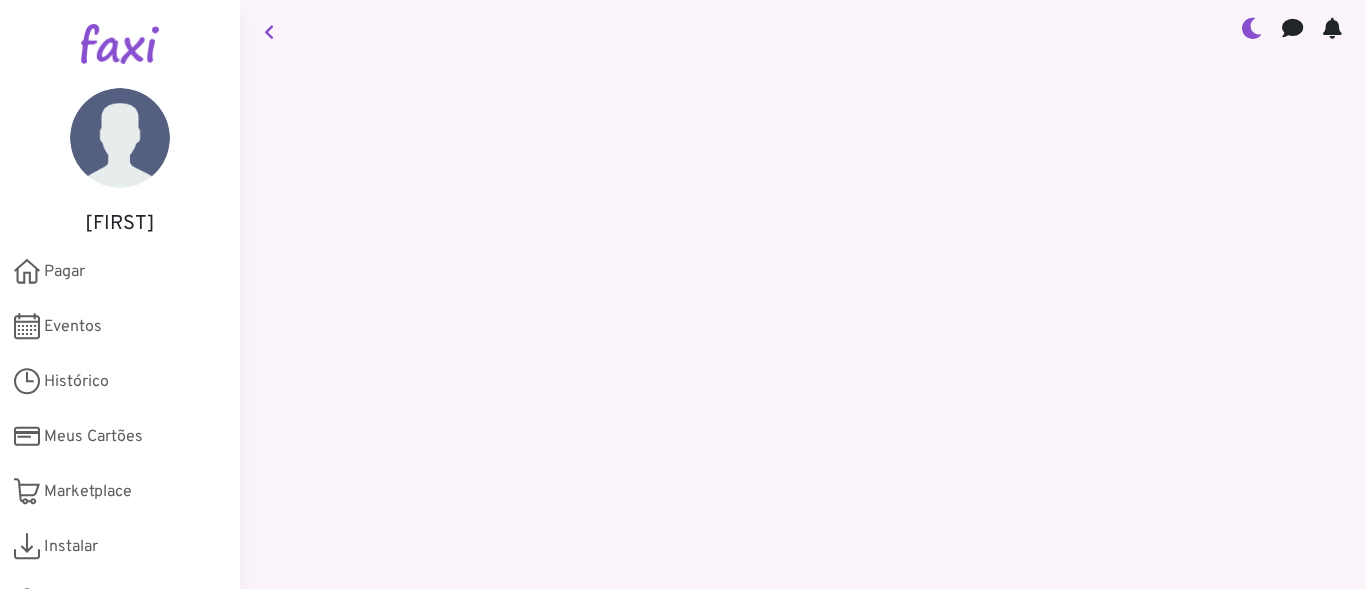 scroll, scrollTop: 0, scrollLeft: 0, axis: both 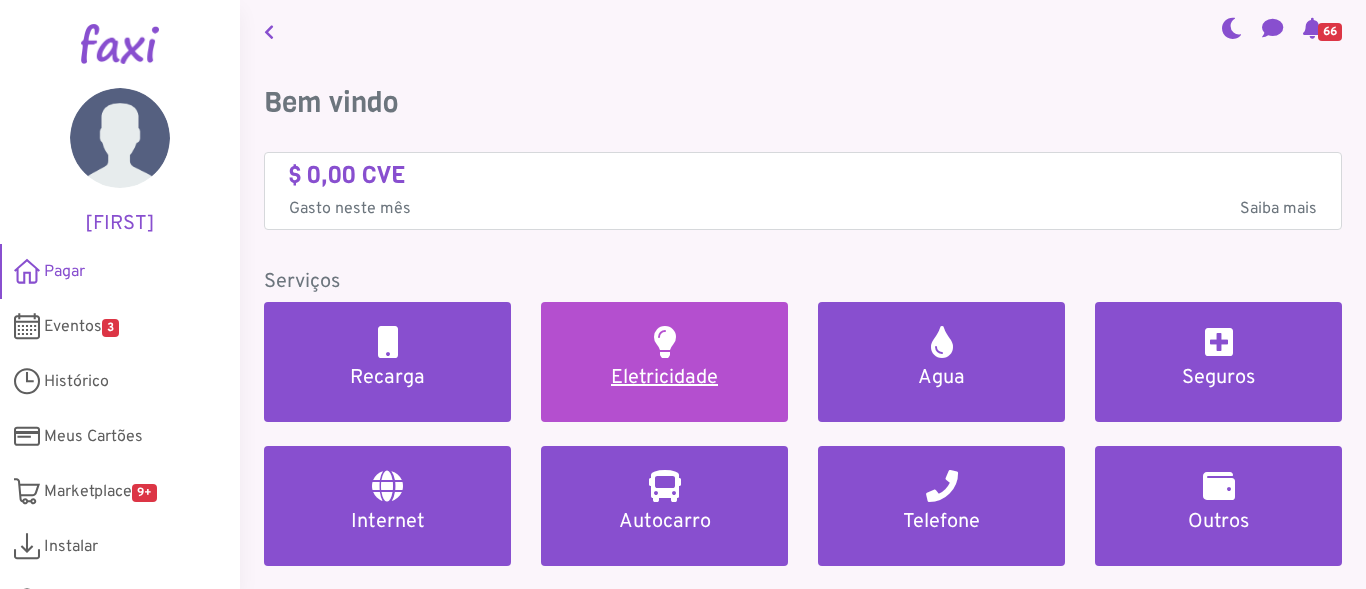 click on "Eletricidade" at bounding box center [664, 378] 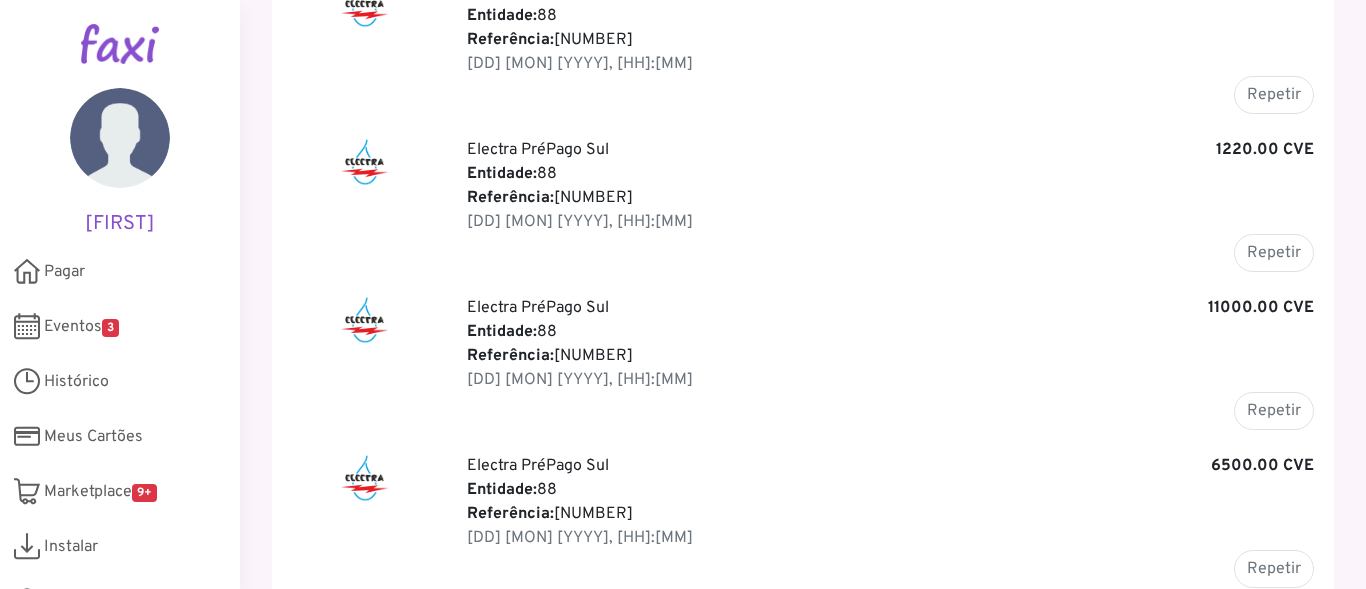 scroll, scrollTop: 900, scrollLeft: 0, axis: vertical 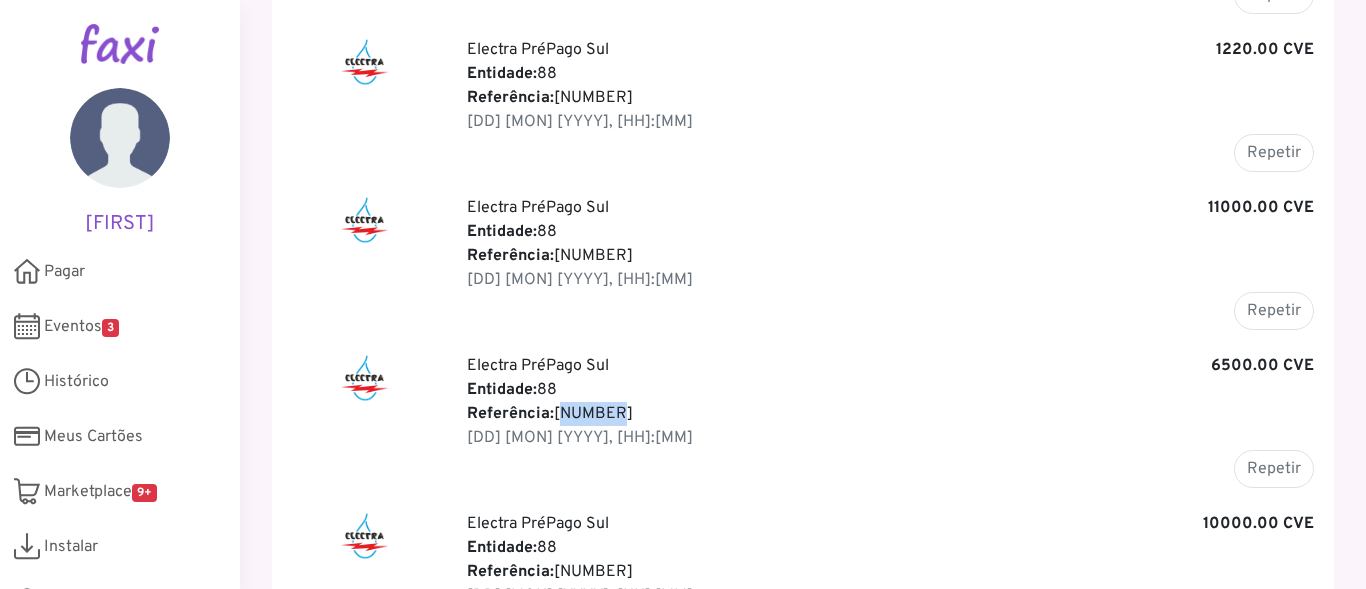 drag, startPoint x: 556, startPoint y: 409, endPoint x: 611, endPoint y: 410, distance: 55.00909 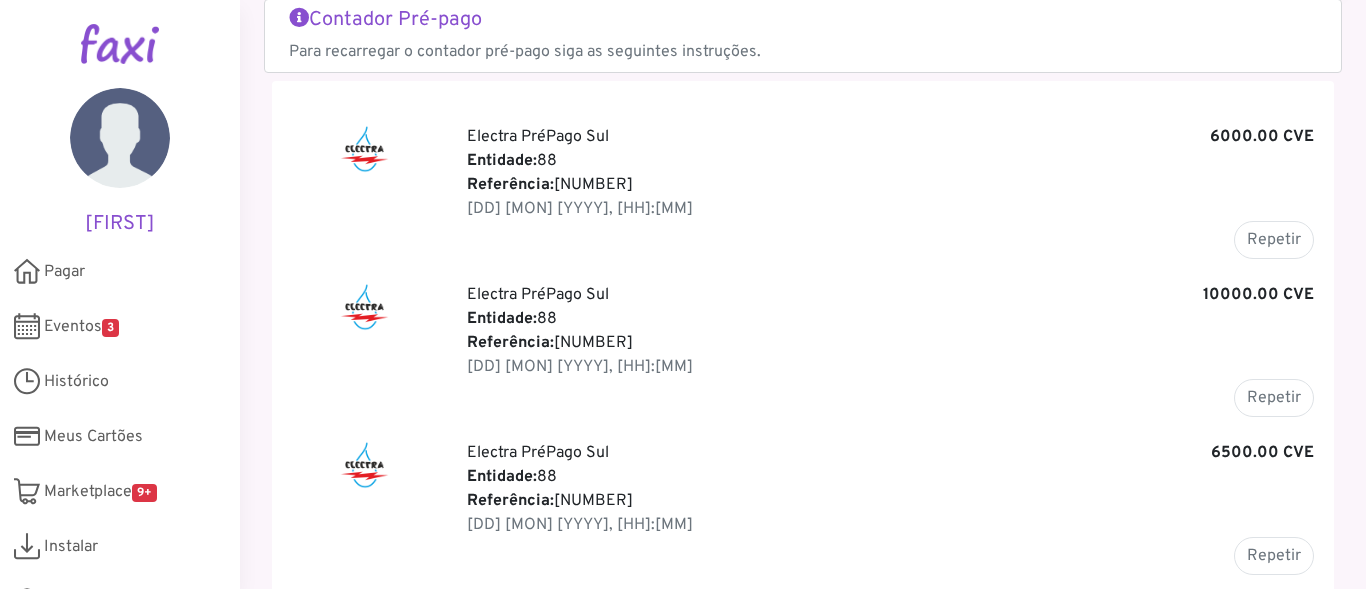 scroll, scrollTop: 0, scrollLeft: 0, axis: both 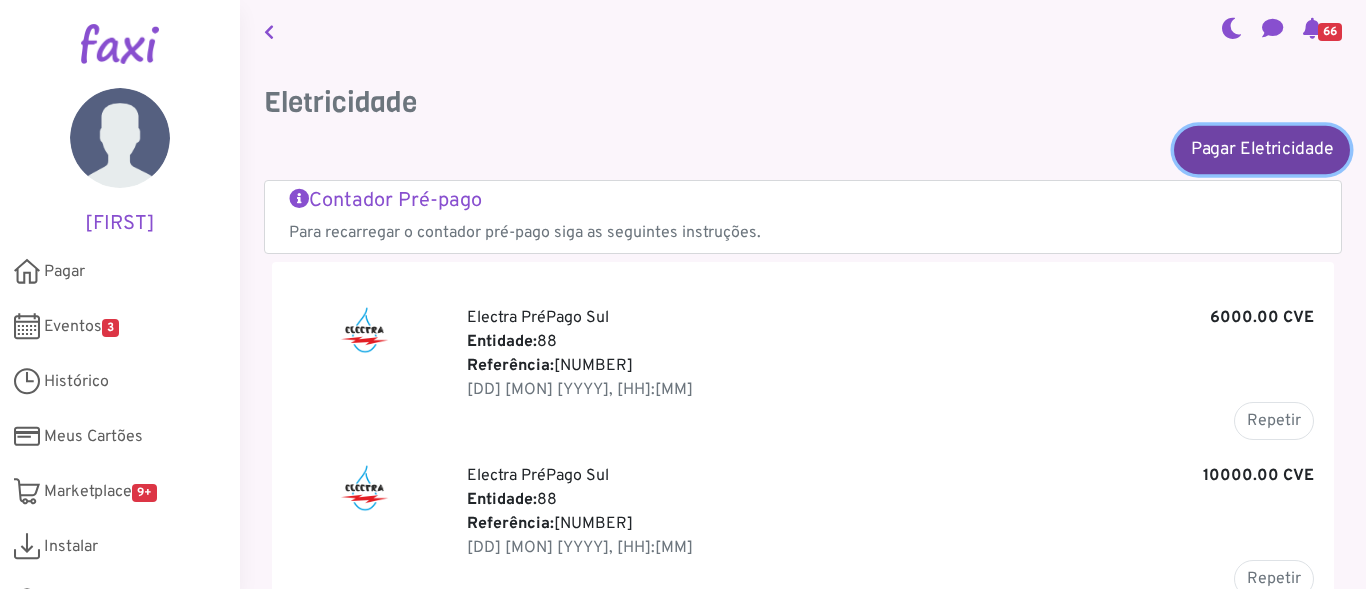 click on "Pagar
Eletricidade" at bounding box center (1262, 149) 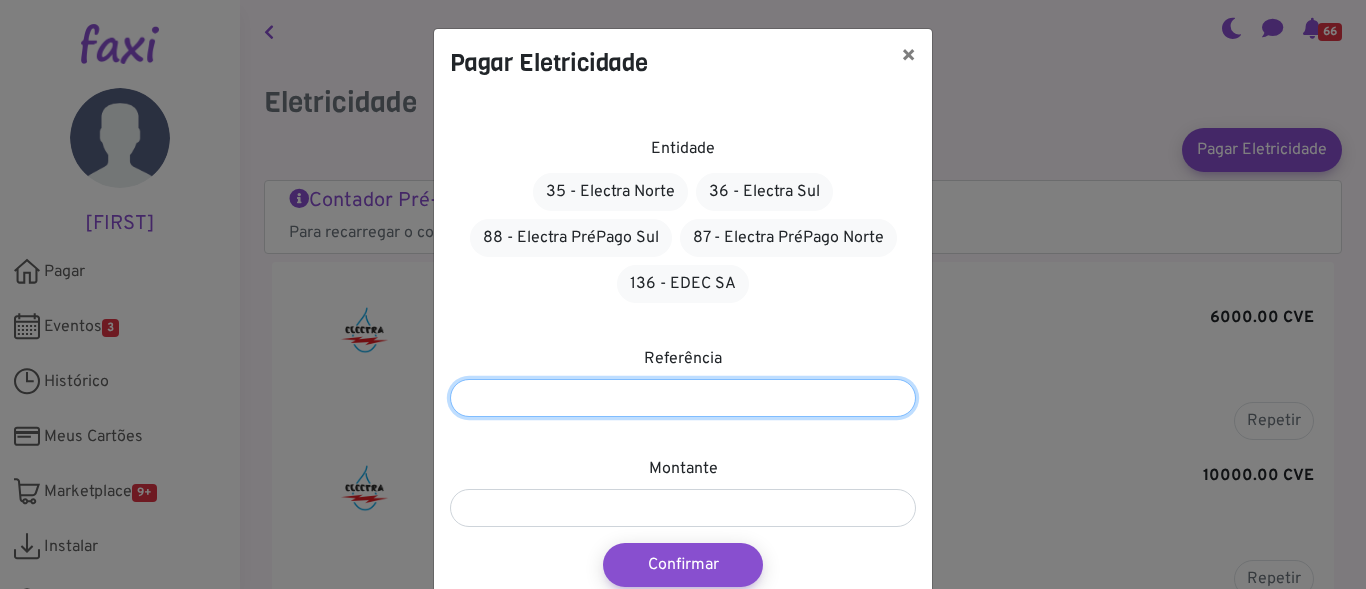 click at bounding box center [683, 398] 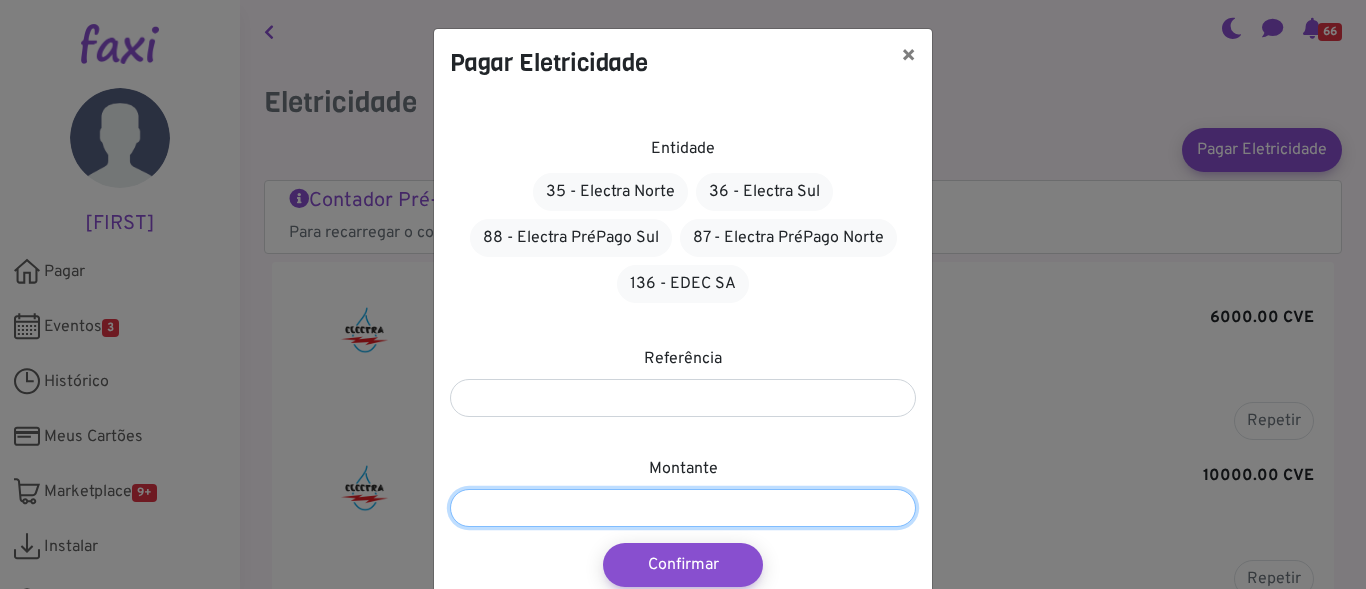 click at bounding box center [683, 508] 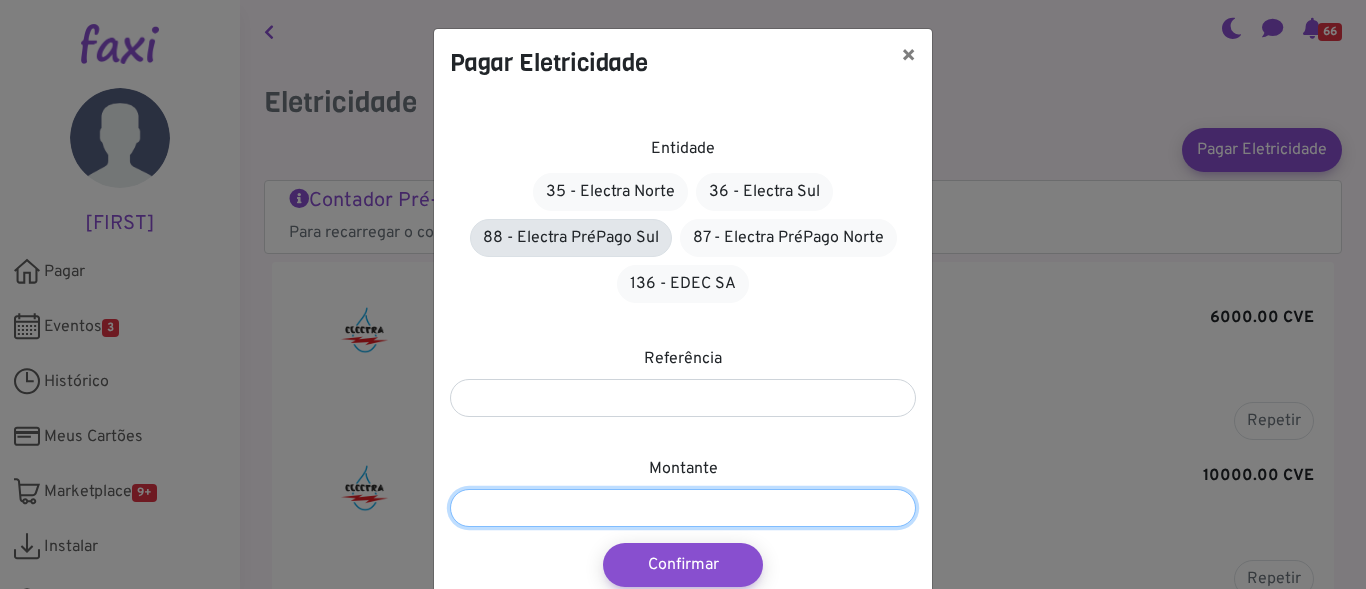 type on "****" 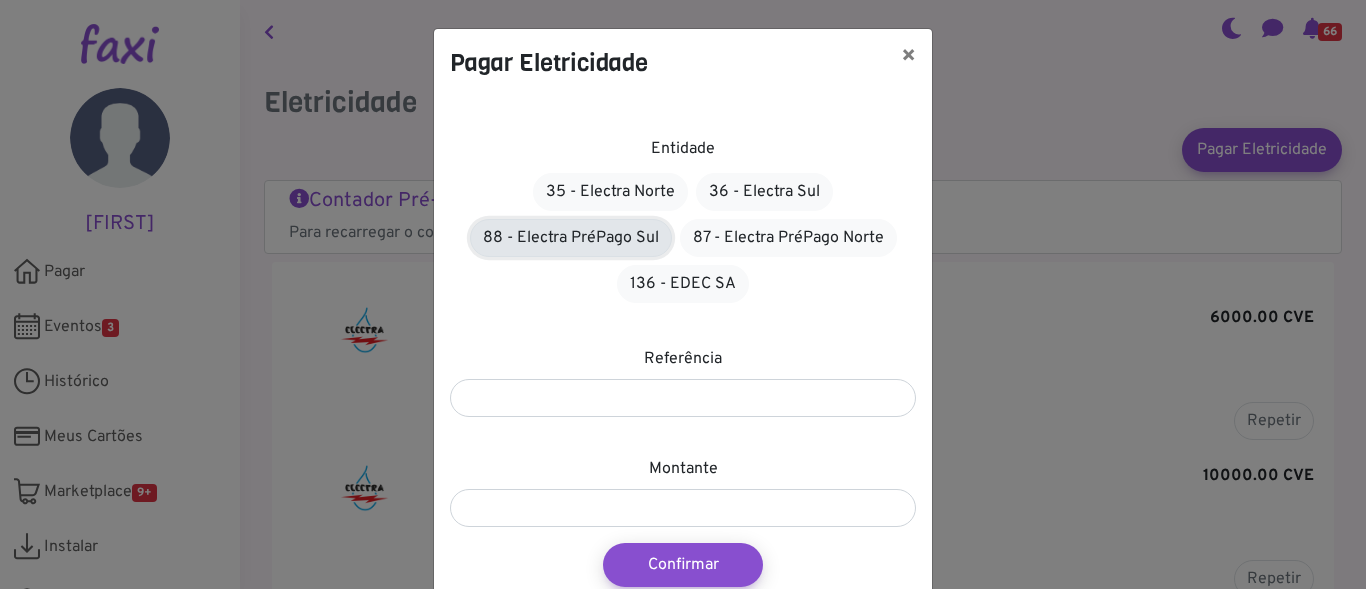 click on "88
-
Electra PréPago Sul" at bounding box center [571, 238] 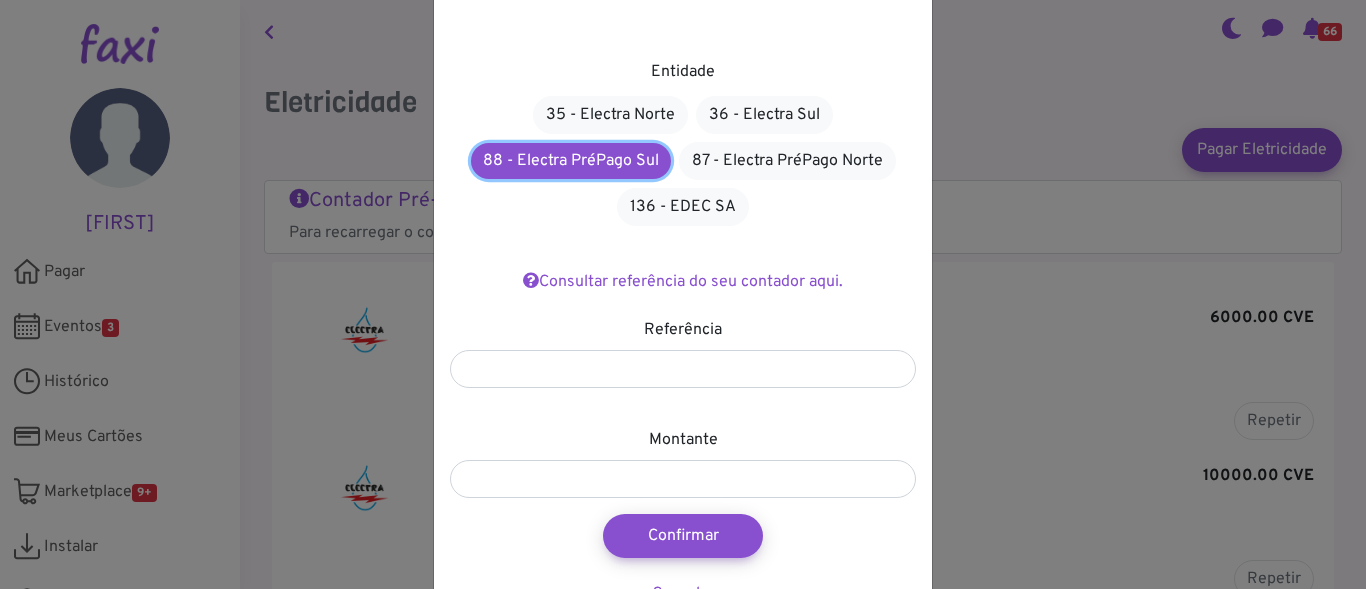 scroll, scrollTop: 100, scrollLeft: 0, axis: vertical 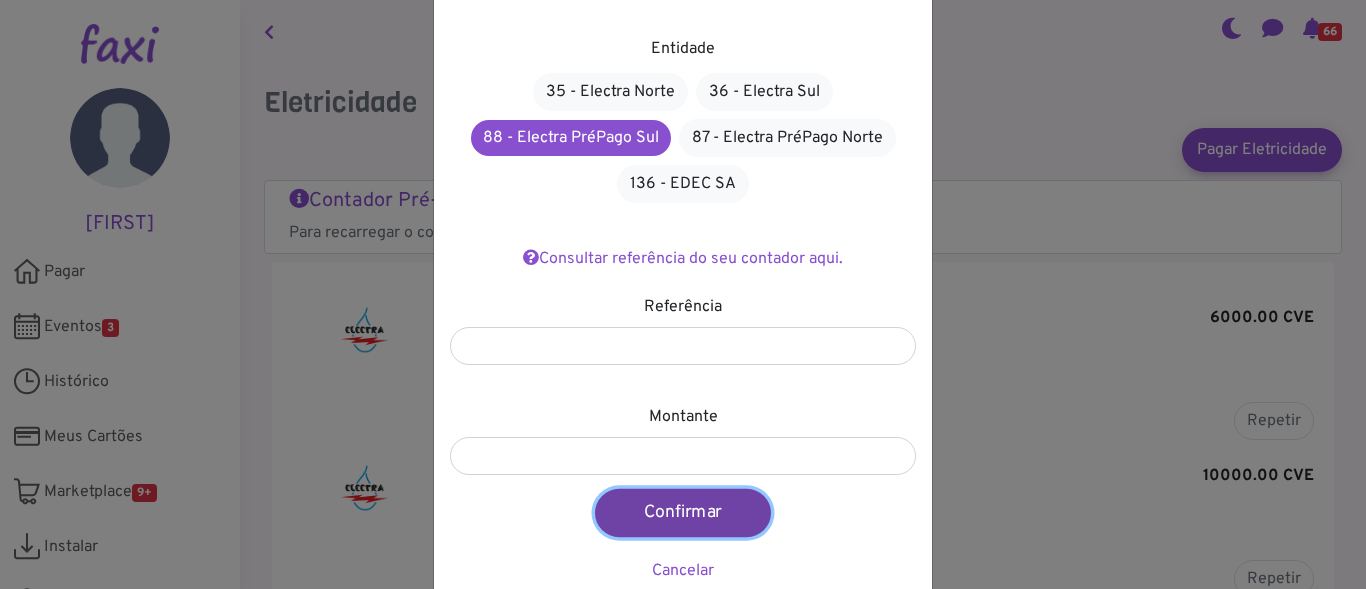 click on "Confirmar" at bounding box center (683, 513) 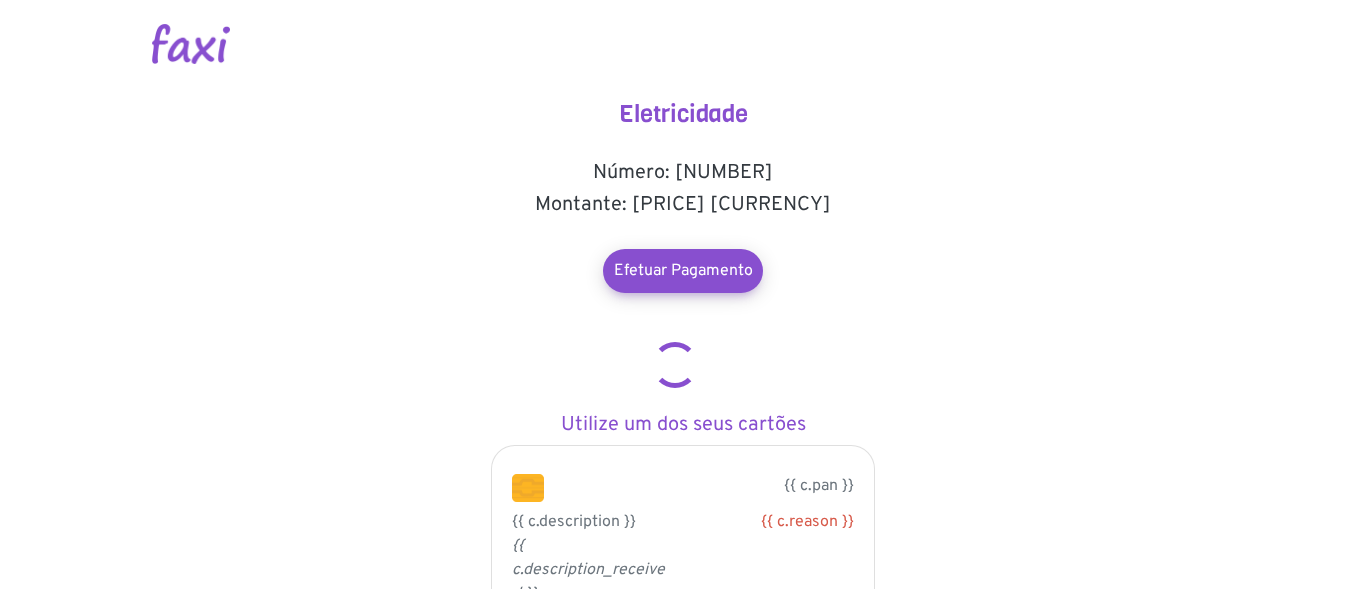 scroll, scrollTop: 0, scrollLeft: 0, axis: both 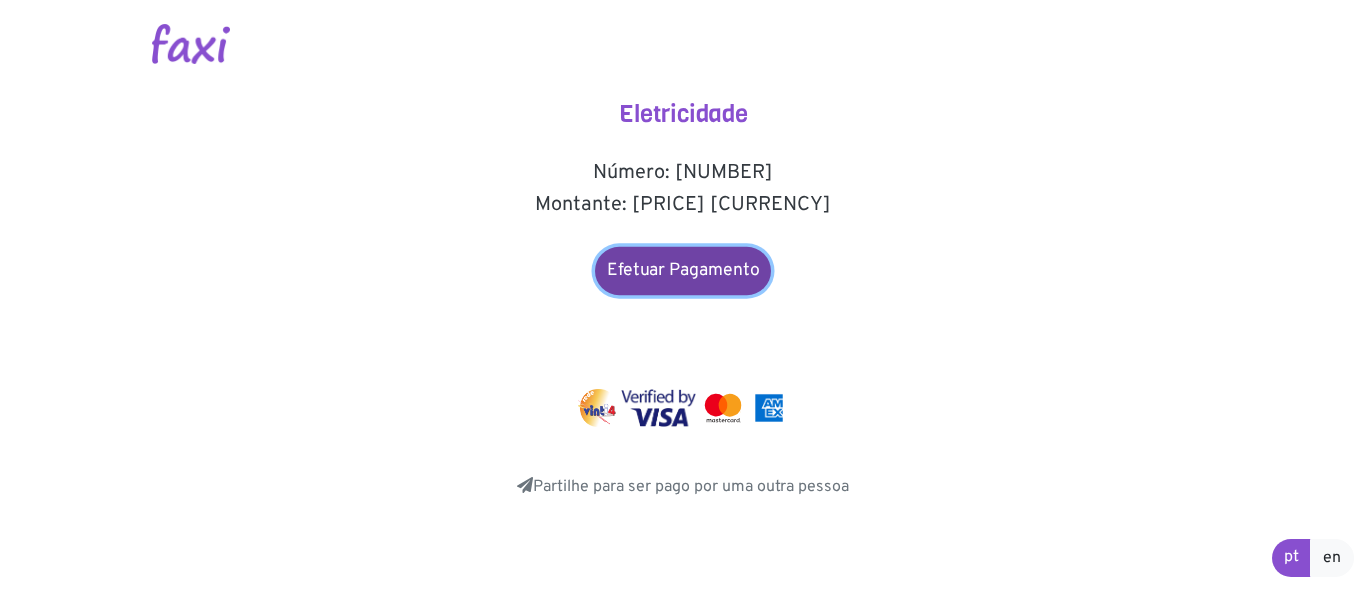 click on "Efetuar Pagamento" at bounding box center (683, 271) 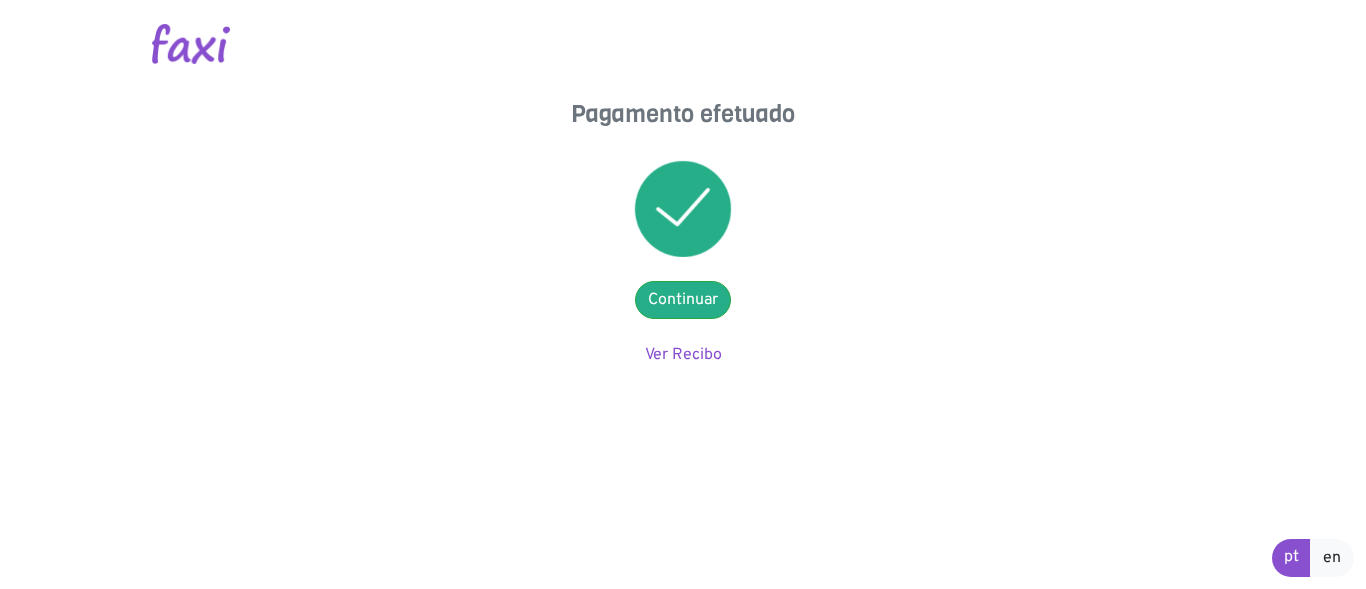 scroll, scrollTop: 0, scrollLeft: 0, axis: both 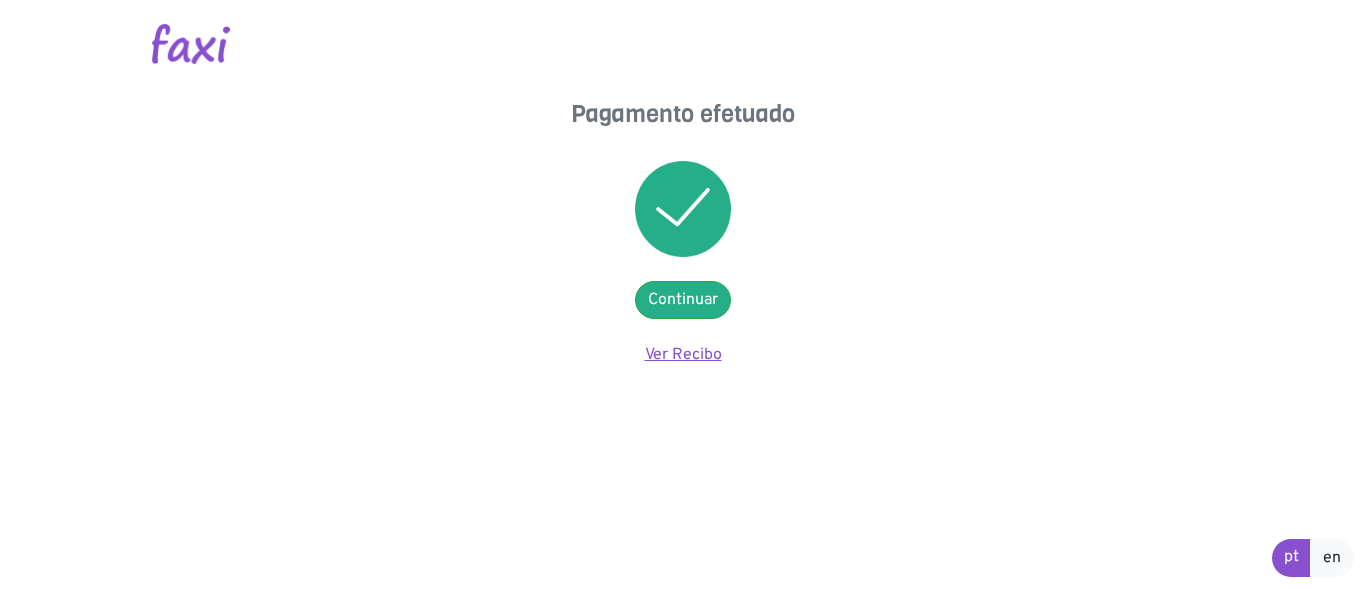 click on "Ver Recibo" at bounding box center (683, 355) 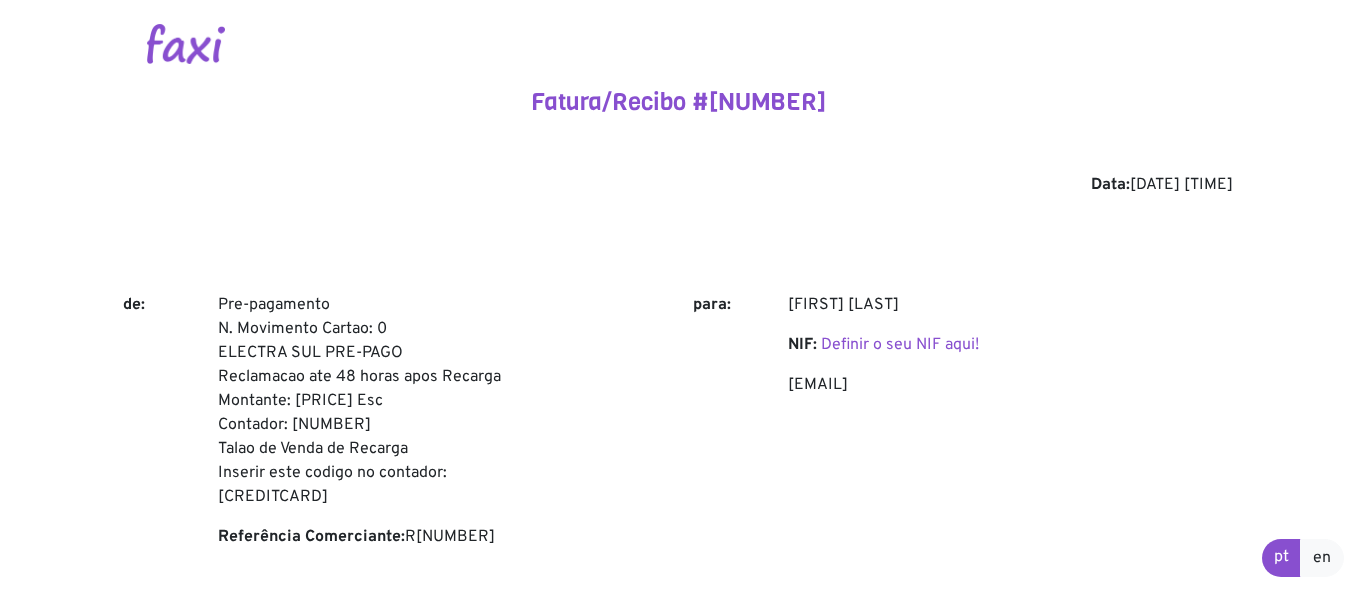 scroll, scrollTop: 0, scrollLeft: 0, axis: both 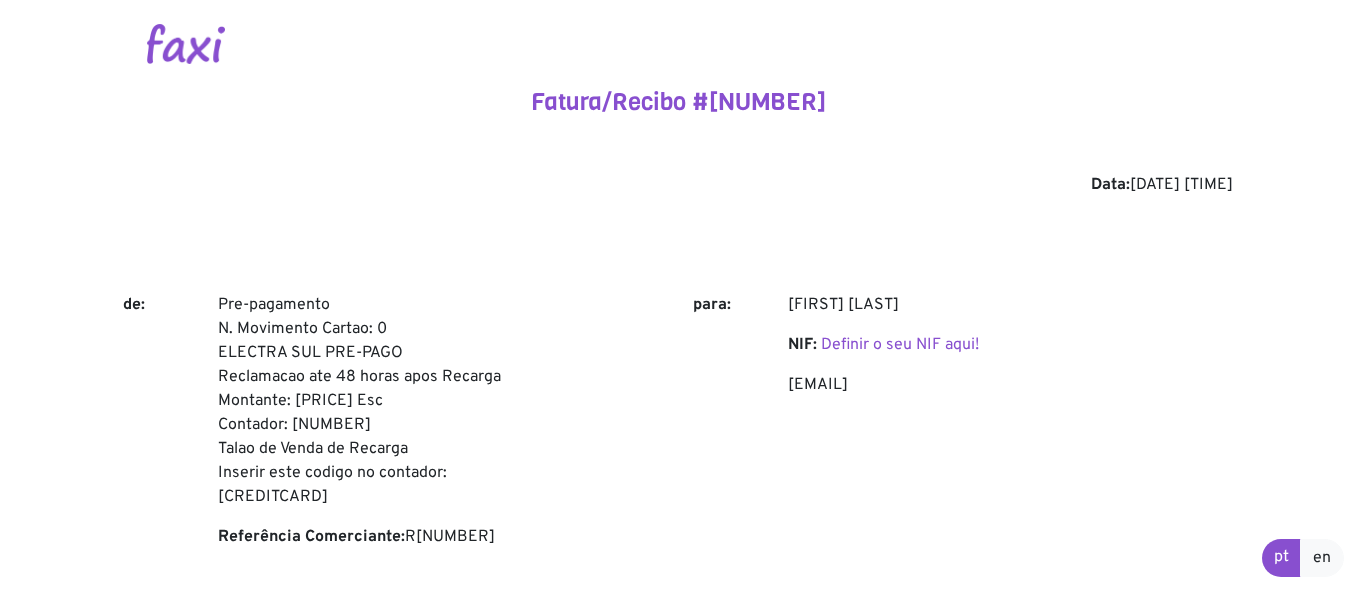 click at bounding box center [186, 44] 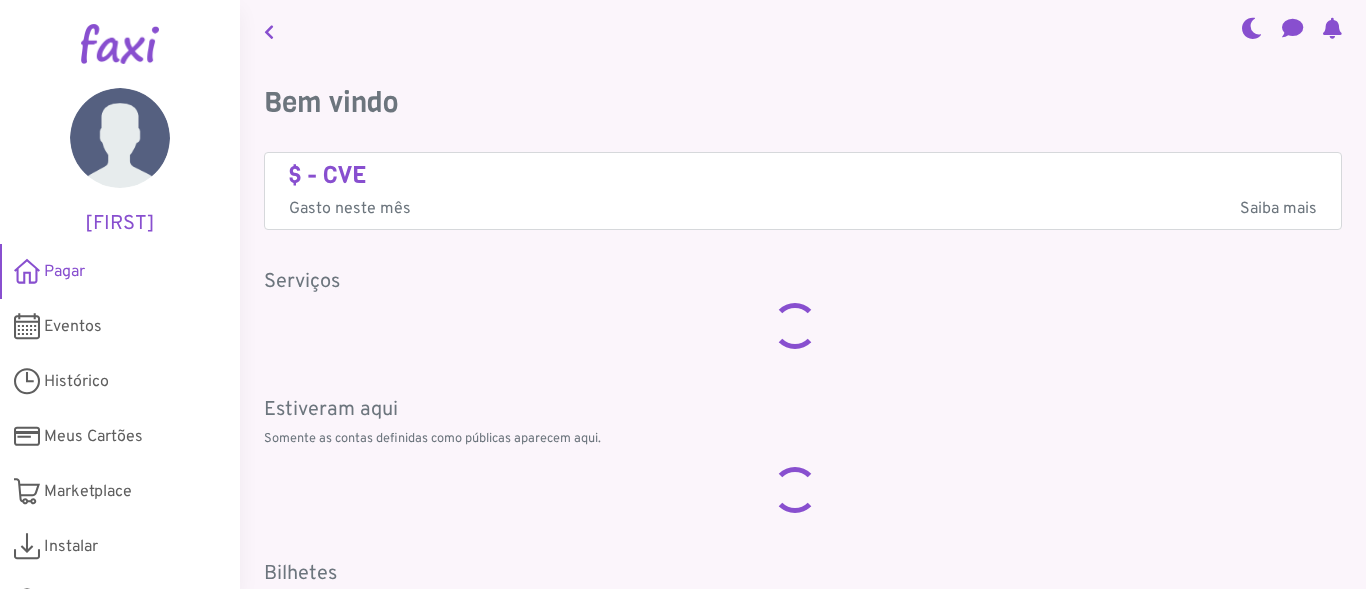 scroll, scrollTop: 0, scrollLeft: 0, axis: both 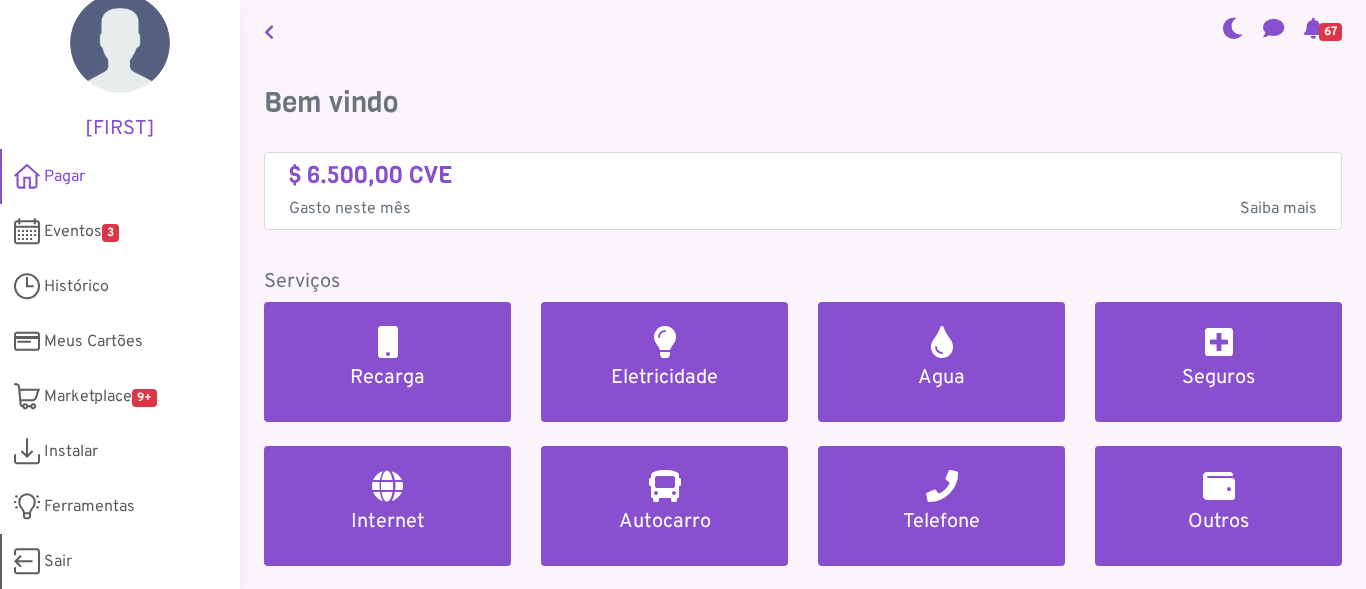 drag, startPoint x: 22, startPoint y: 558, endPoint x: 34, endPoint y: 556, distance: 12.165525 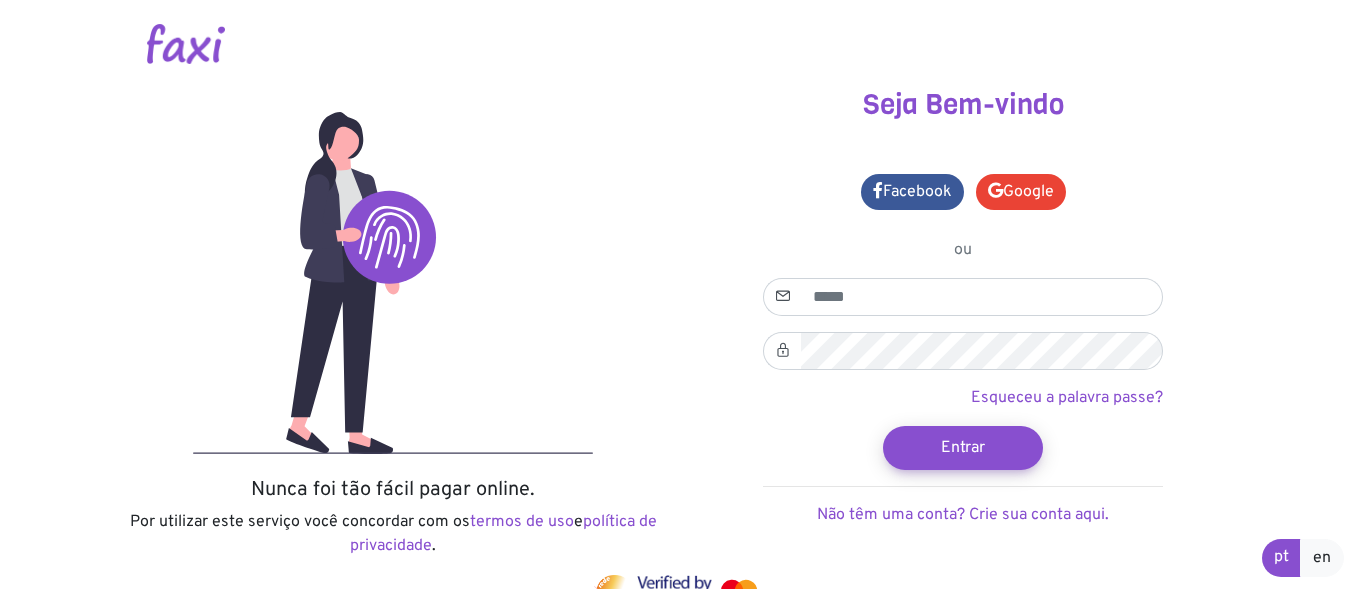 scroll, scrollTop: 0, scrollLeft: 0, axis: both 